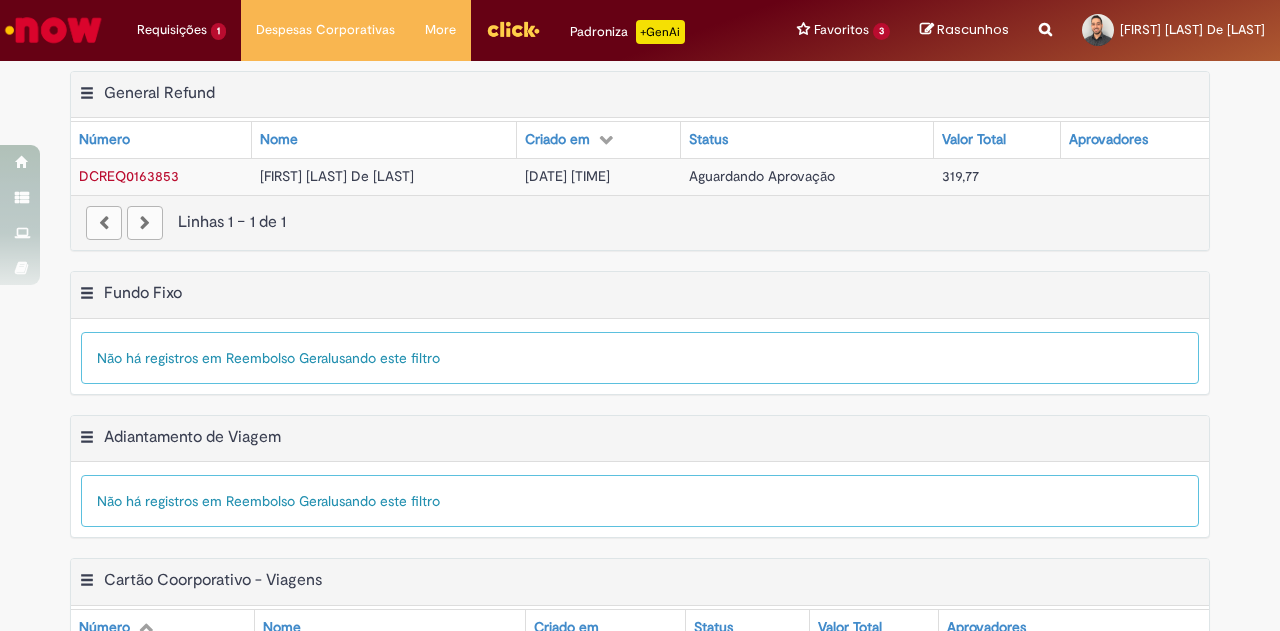 scroll, scrollTop: 0, scrollLeft: 0, axis: both 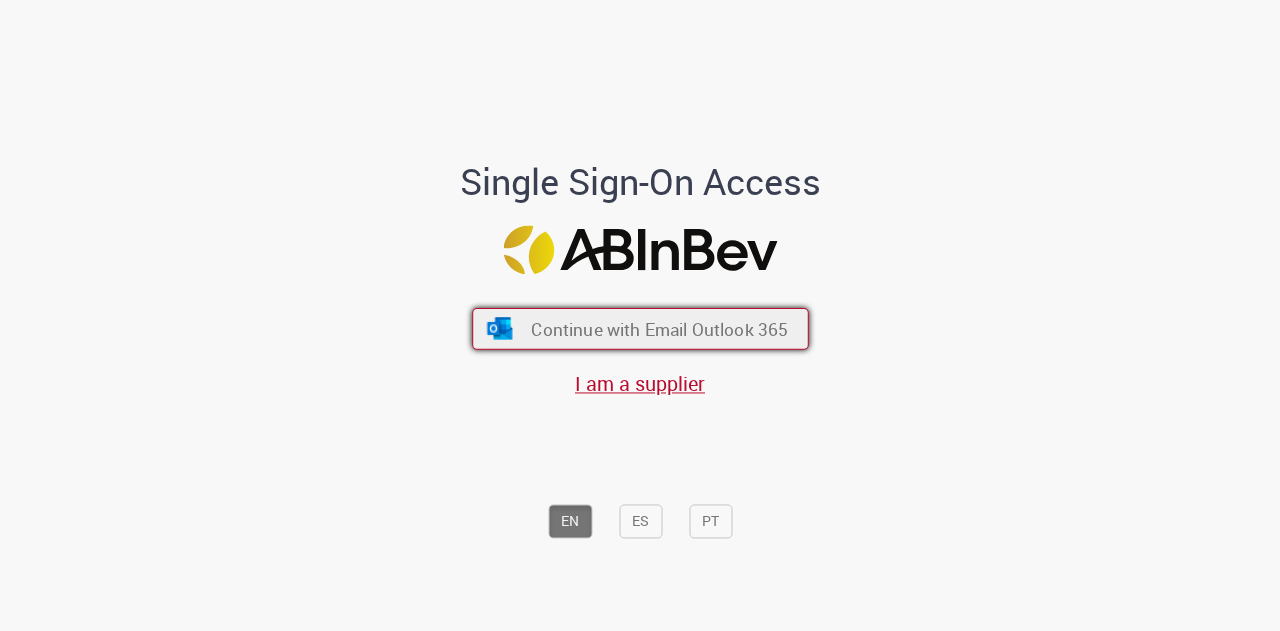 click on "Continue with Email Outlook 365" at bounding box center (659, 328) 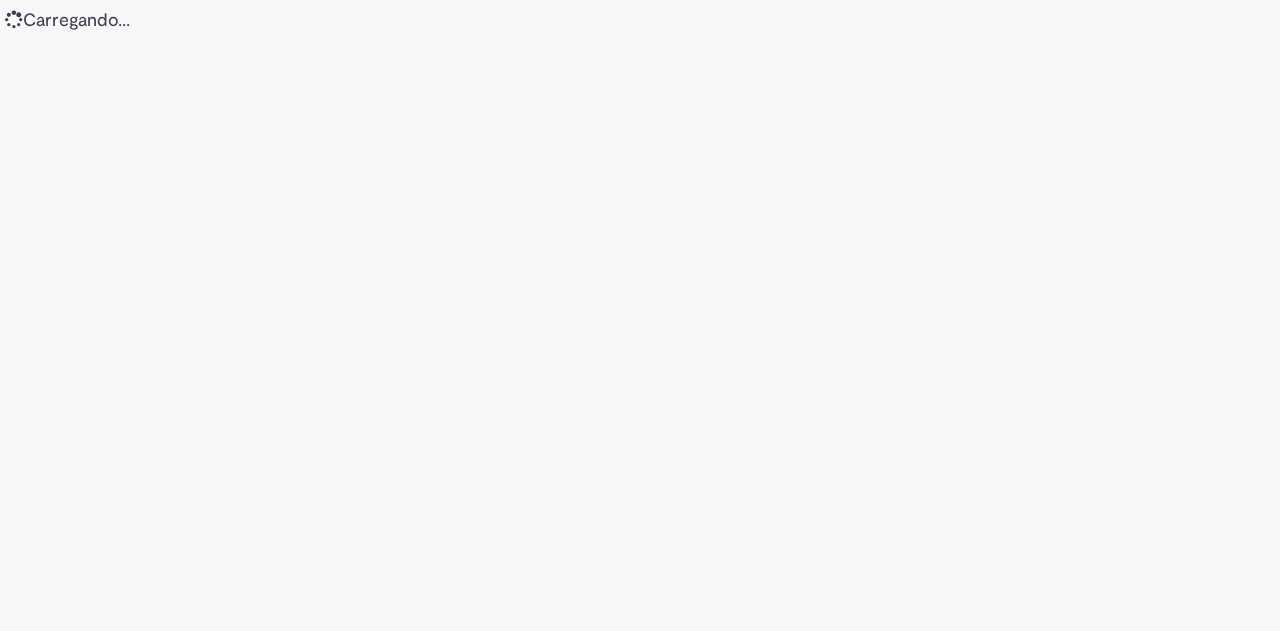 scroll, scrollTop: 0, scrollLeft: 0, axis: both 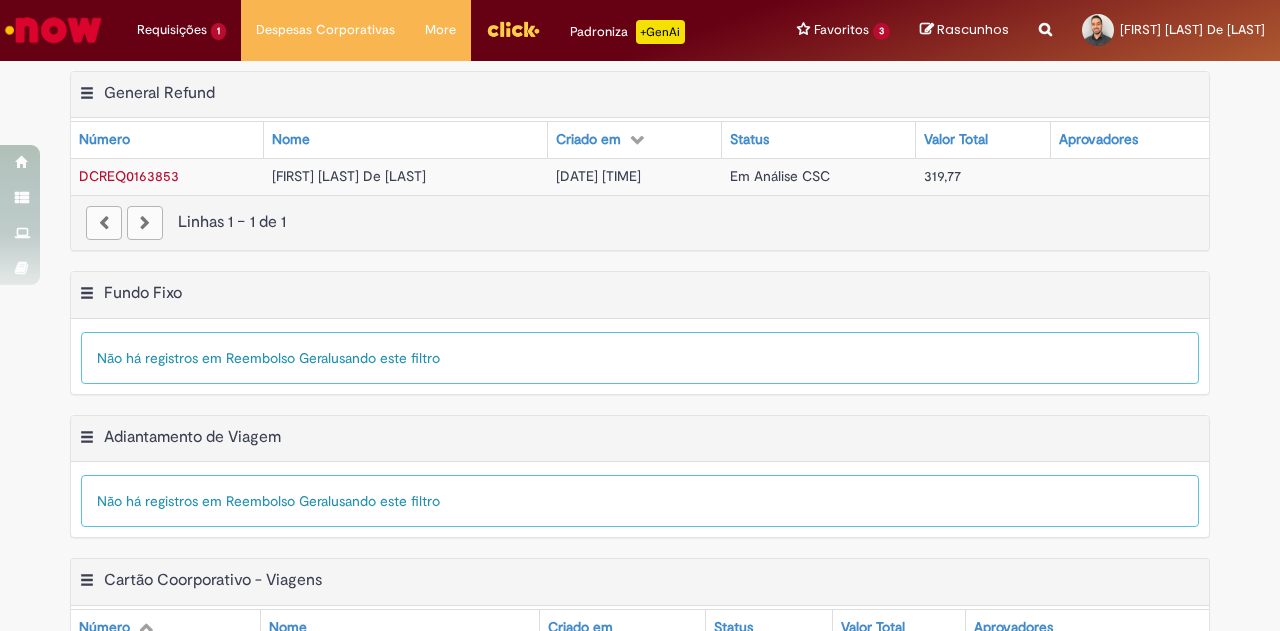 click on "[DATE] [TIME]" at bounding box center [635, 176] 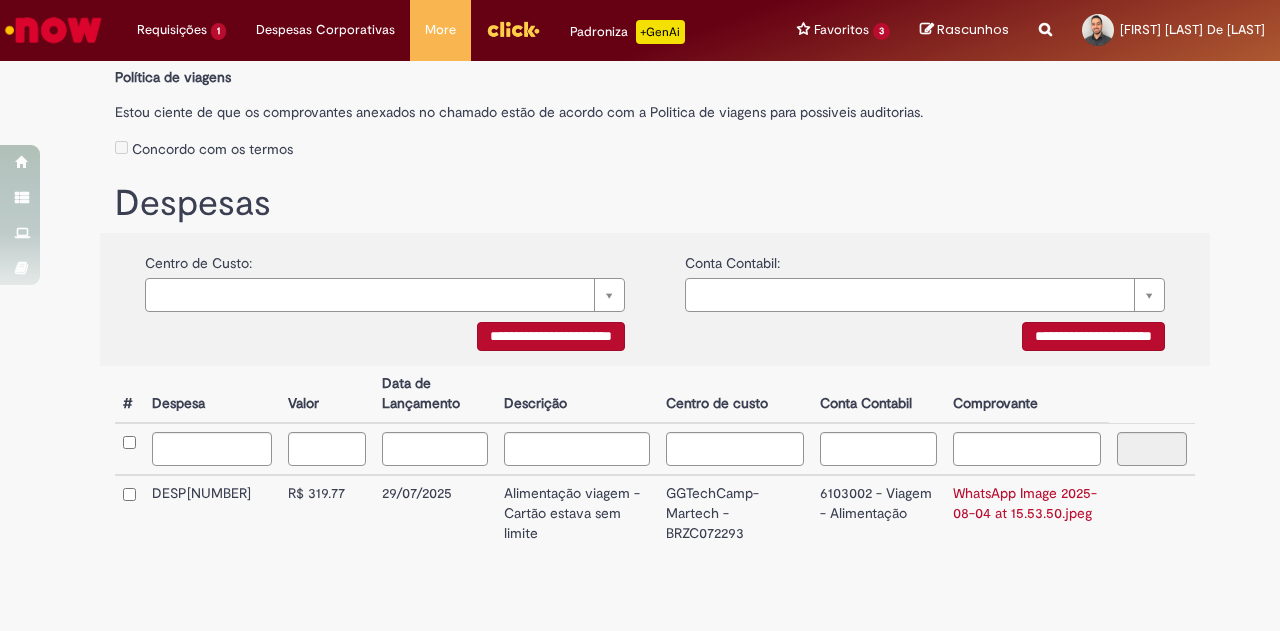scroll, scrollTop: 285, scrollLeft: 0, axis: vertical 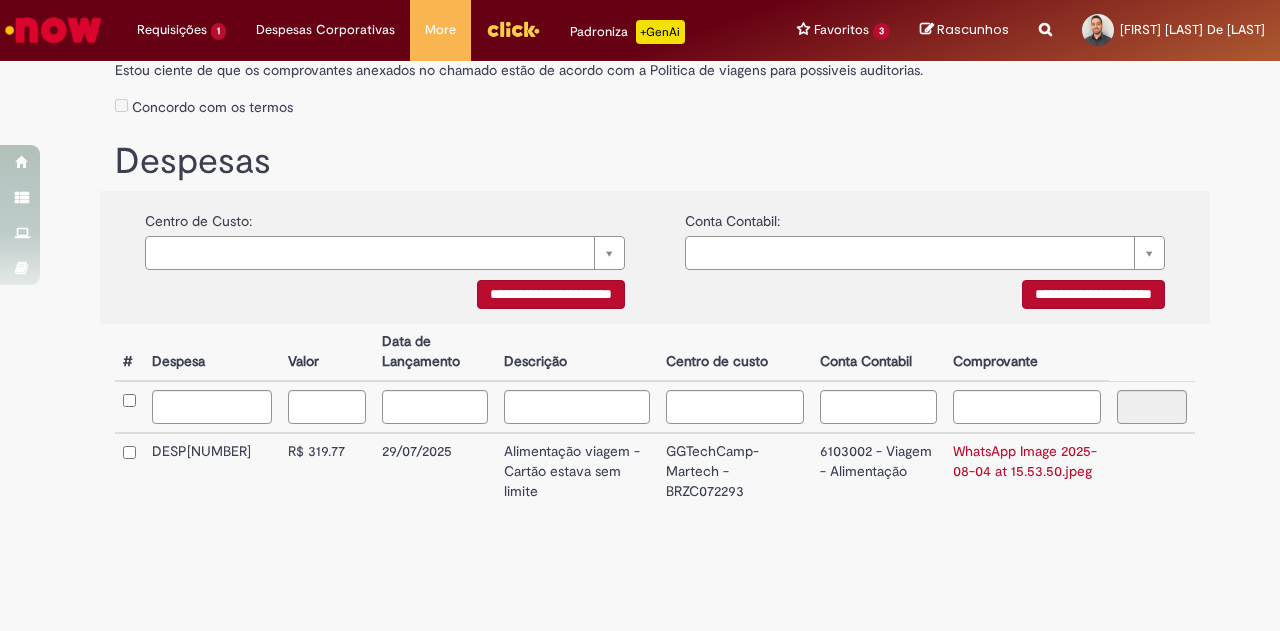 click on "GGTechCamp-Martech - BRZC072293" at bounding box center (735, 471) 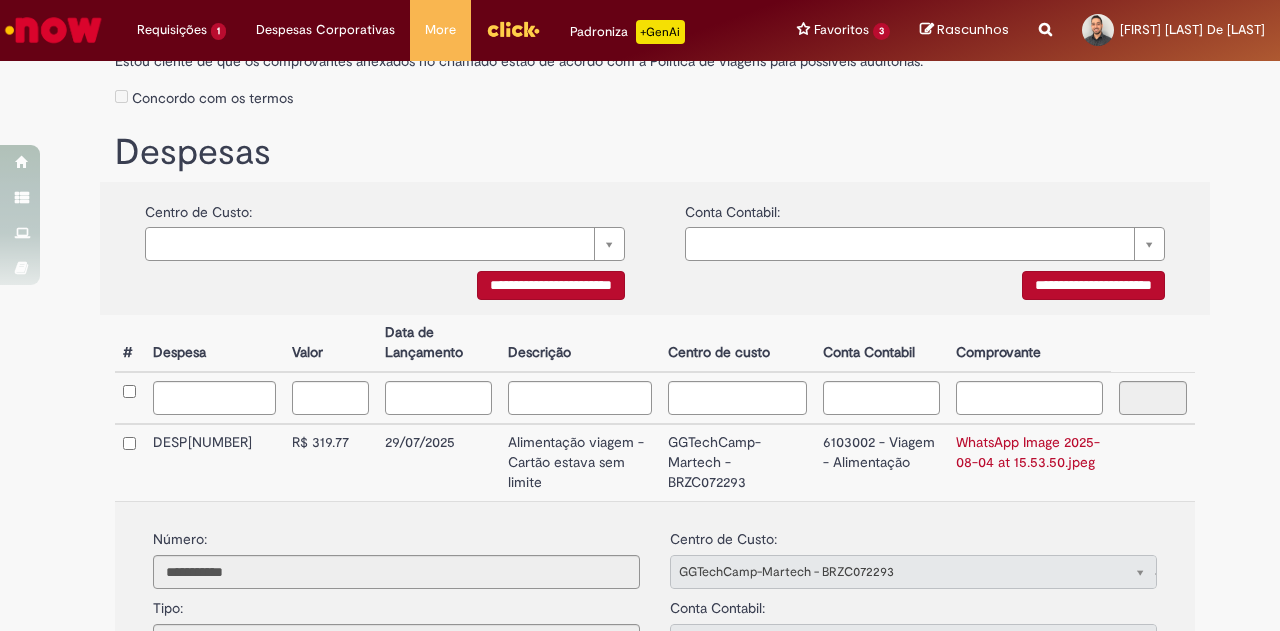 scroll, scrollTop: 0, scrollLeft: 0, axis: both 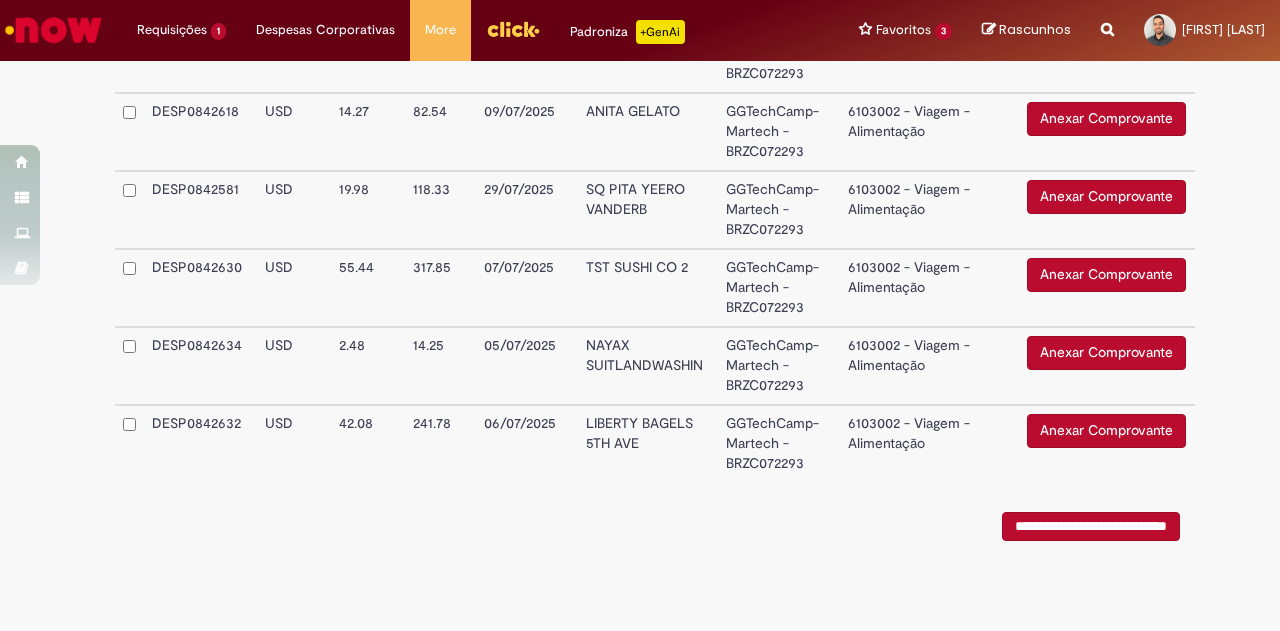 click on "**********" at bounding box center (1091, 526) 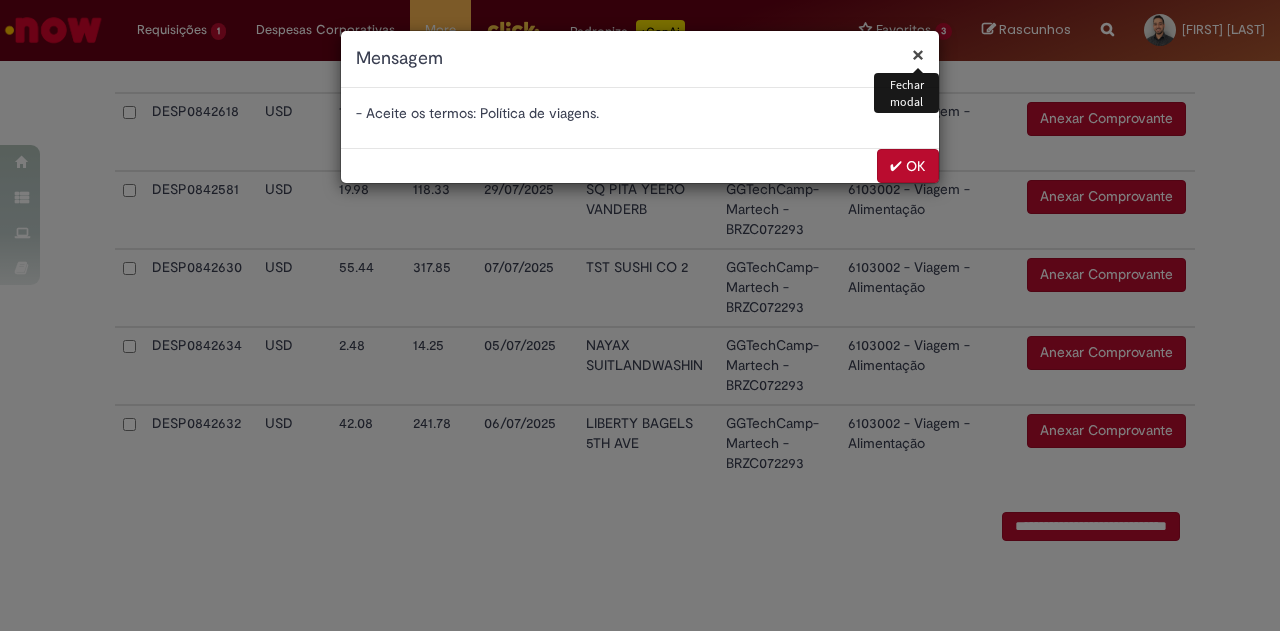 click on "✔ OK" at bounding box center [908, 166] 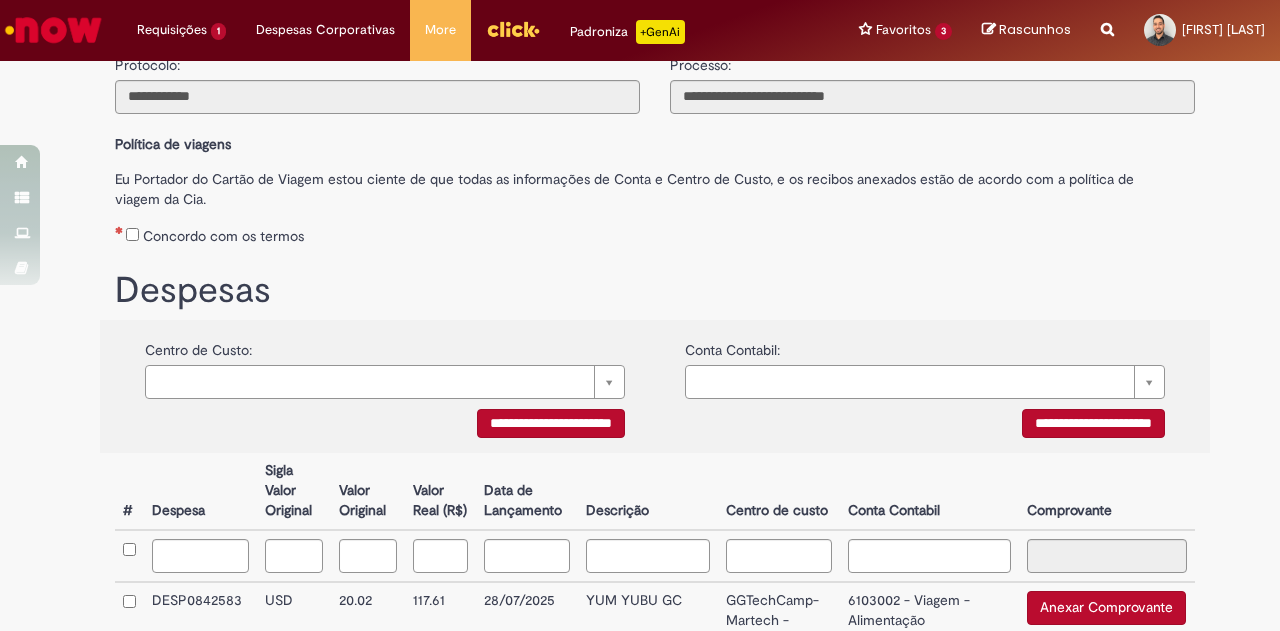 scroll, scrollTop: 0, scrollLeft: 0, axis: both 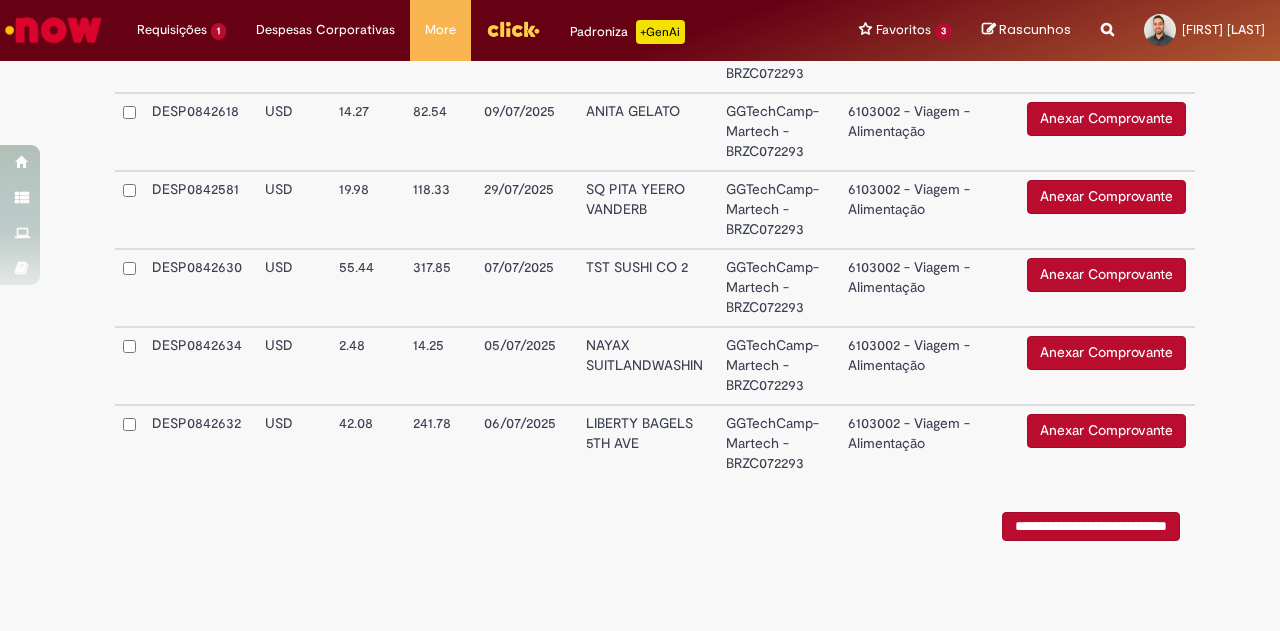 click on "**********" at bounding box center [1091, 526] 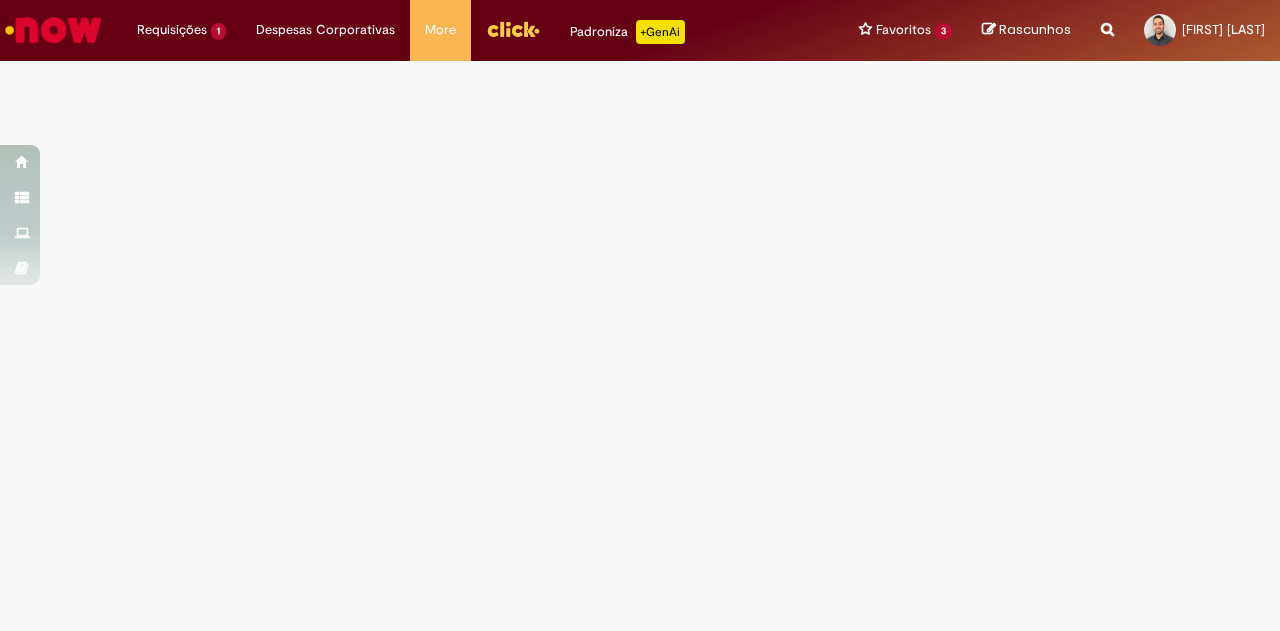 scroll, scrollTop: 0, scrollLeft: 0, axis: both 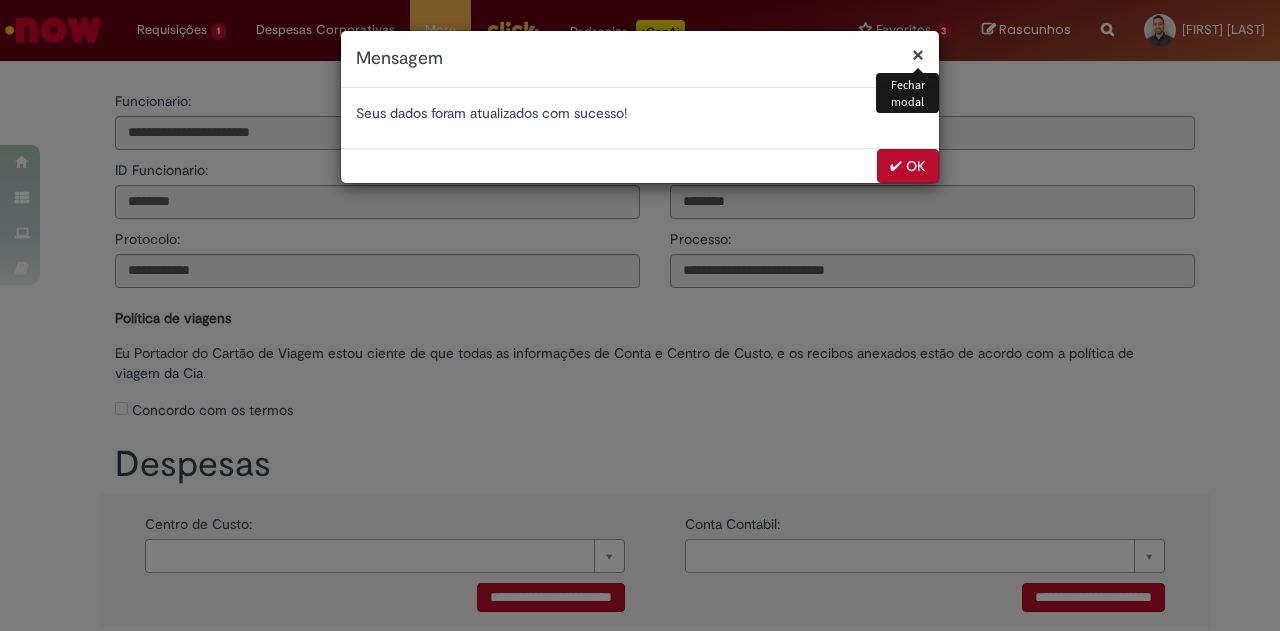 click on "✔ OK" at bounding box center (908, 166) 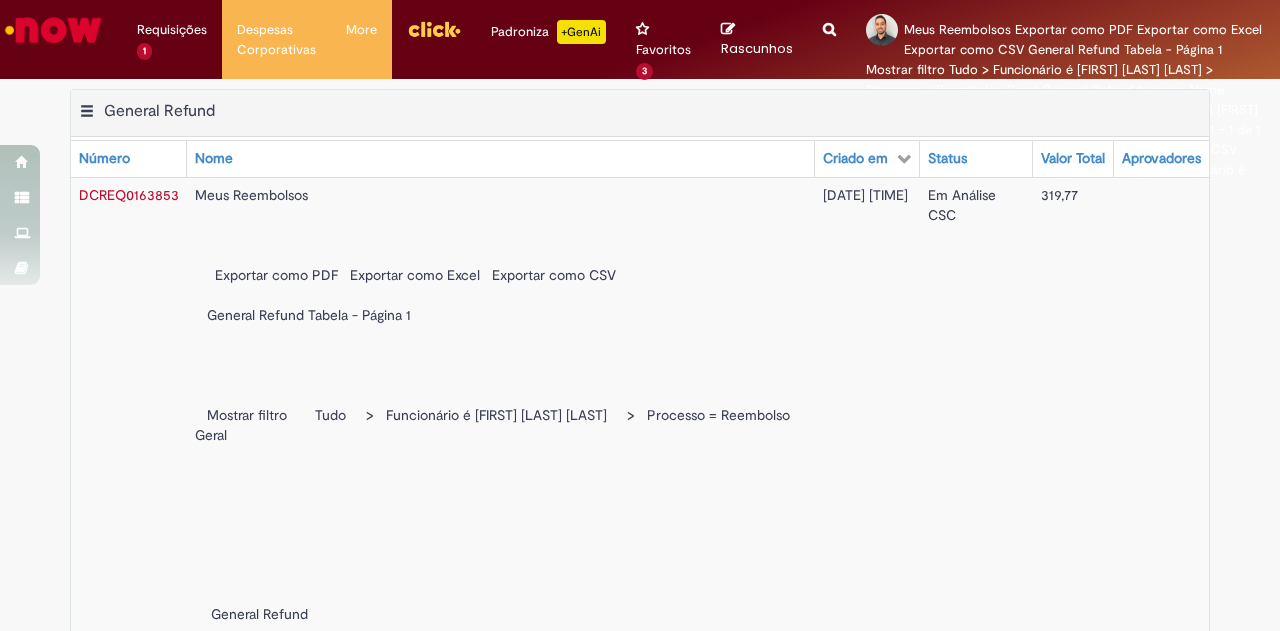 scroll, scrollTop: 0, scrollLeft: 0, axis: both 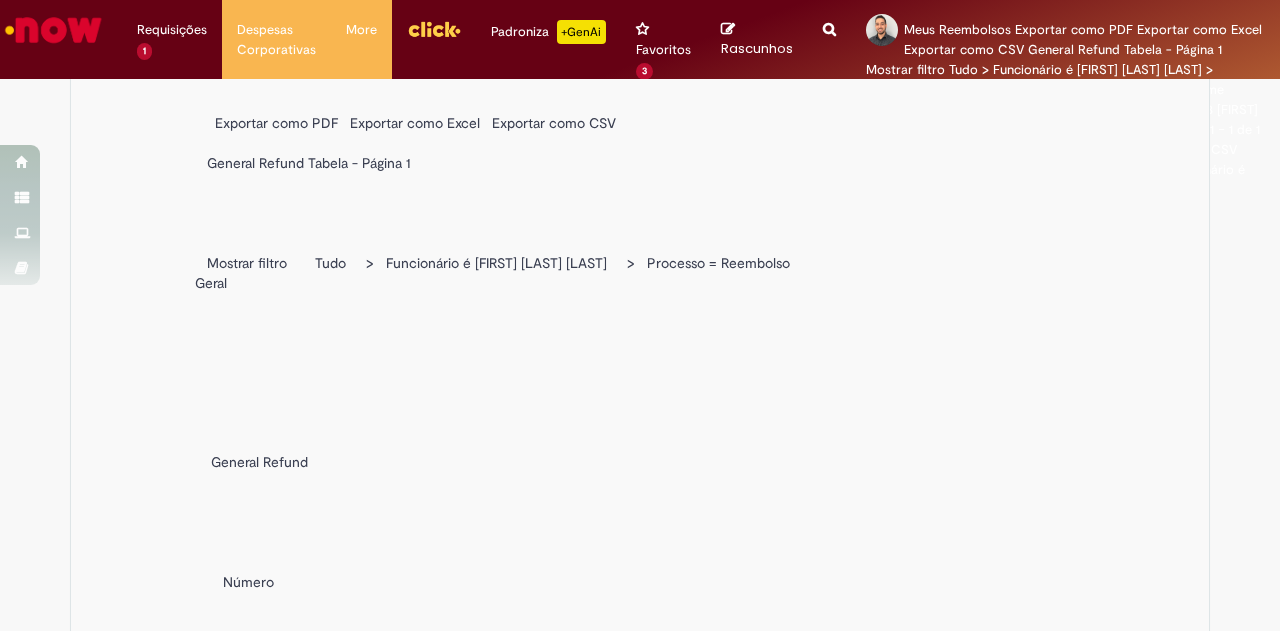 click on "Em Análise Algoritmo" at bounding box center (843, 3715) 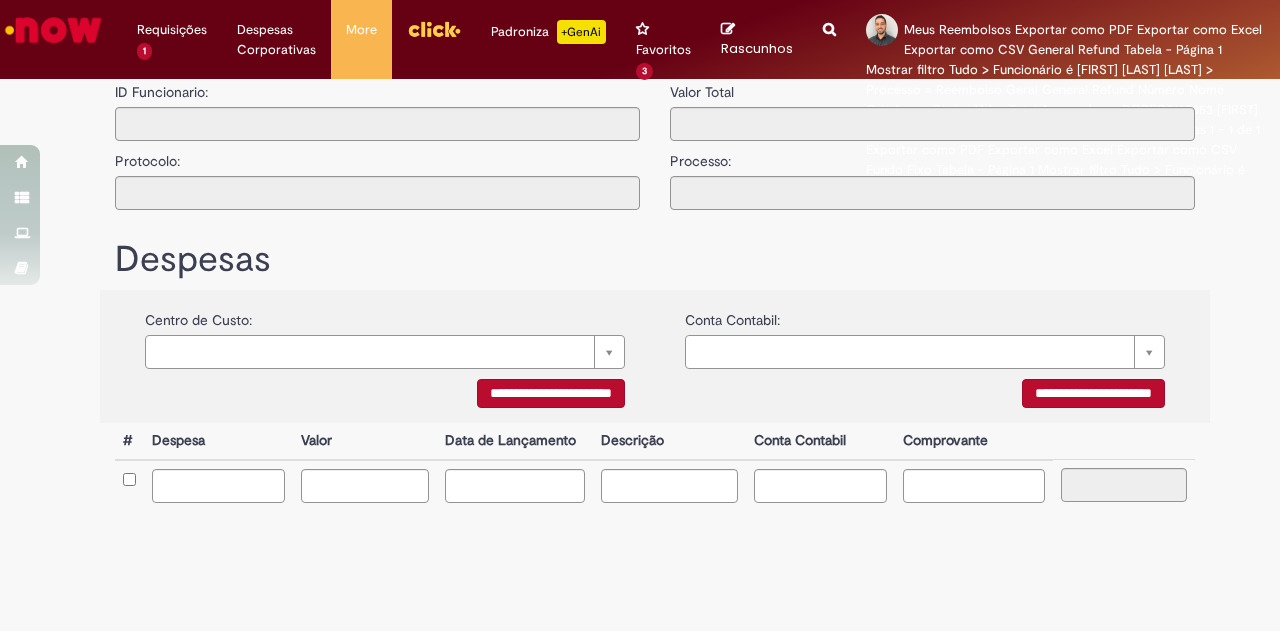 scroll, scrollTop: 0, scrollLeft: 0, axis: both 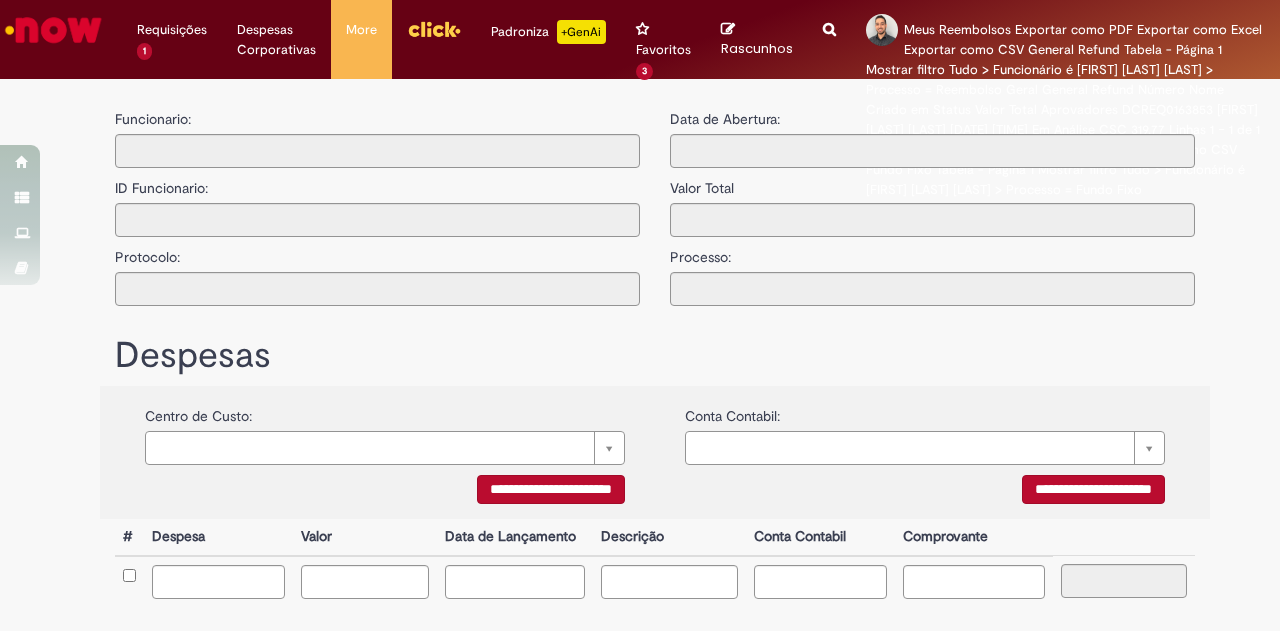 type on "**********" 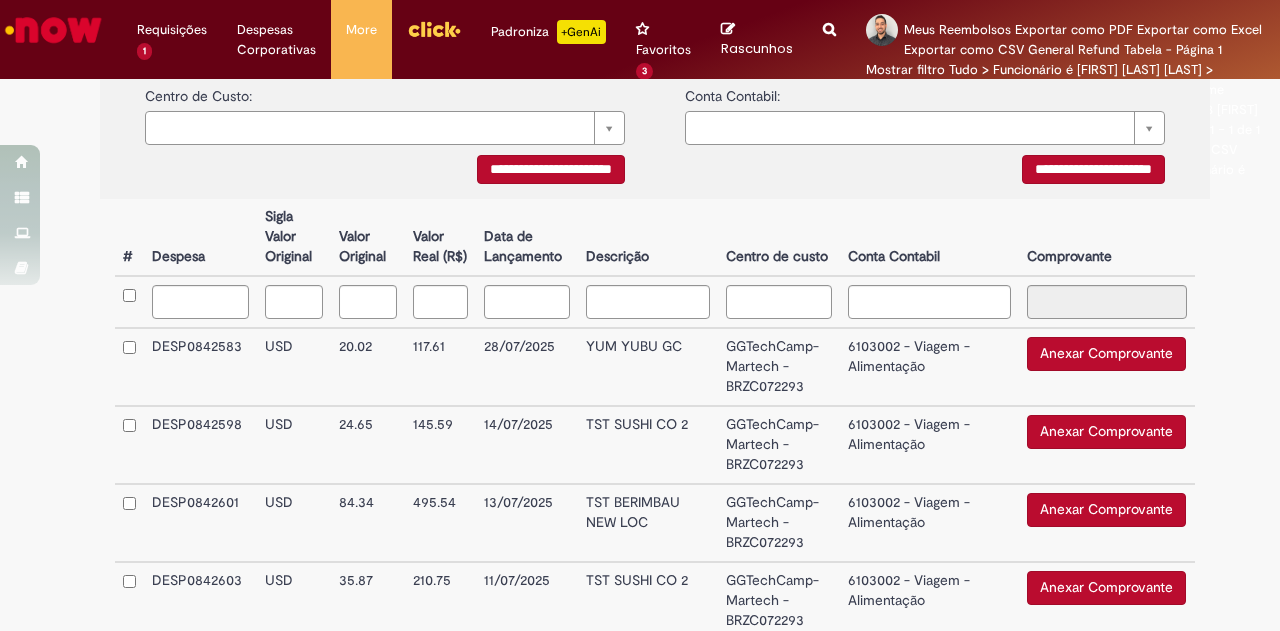 scroll, scrollTop: 100, scrollLeft: 0, axis: vertical 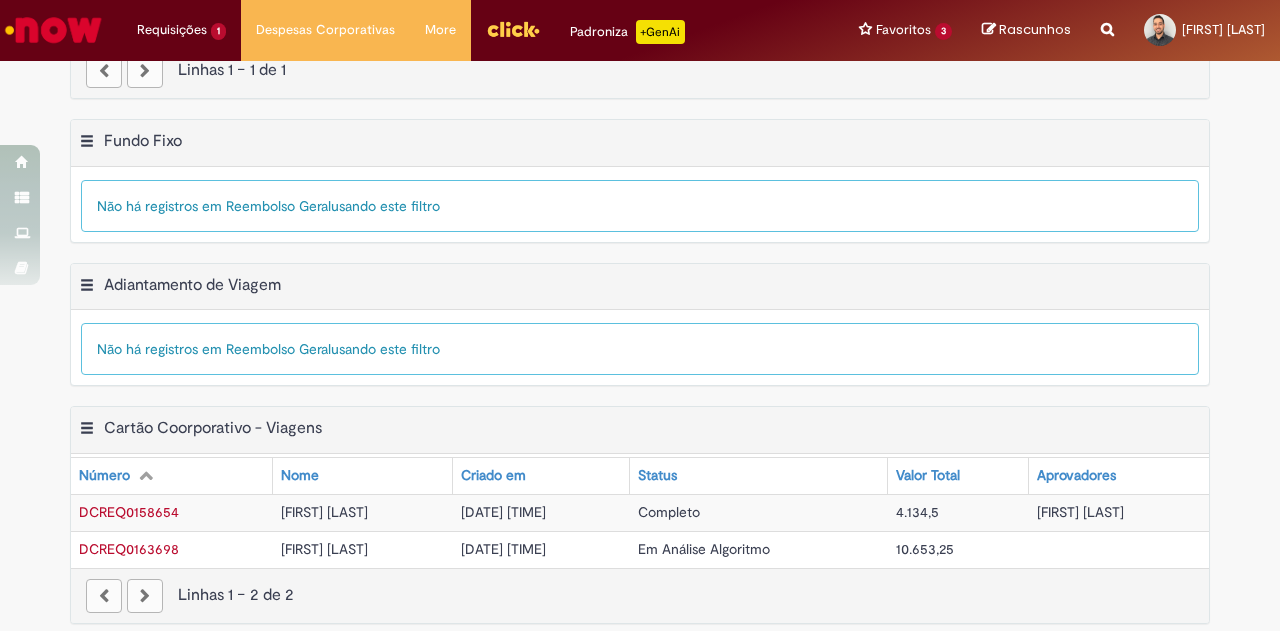 click on "Em Análise Algoritmo" at bounding box center (704, 549) 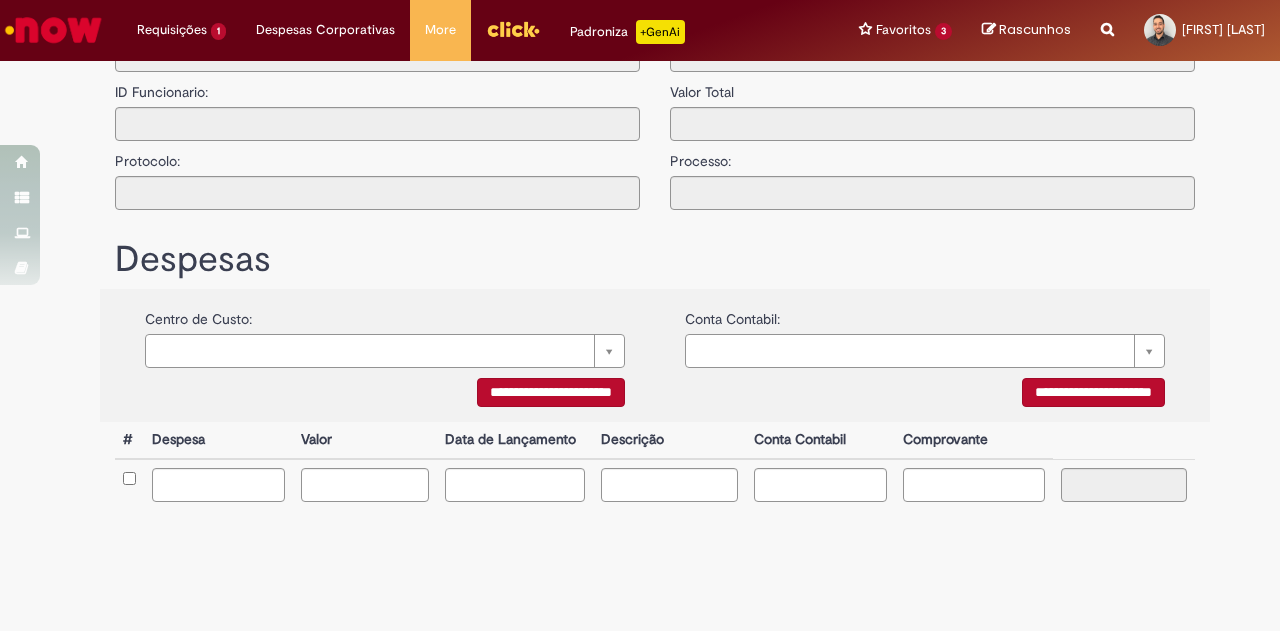 scroll, scrollTop: 0, scrollLeft: 0, axis: both 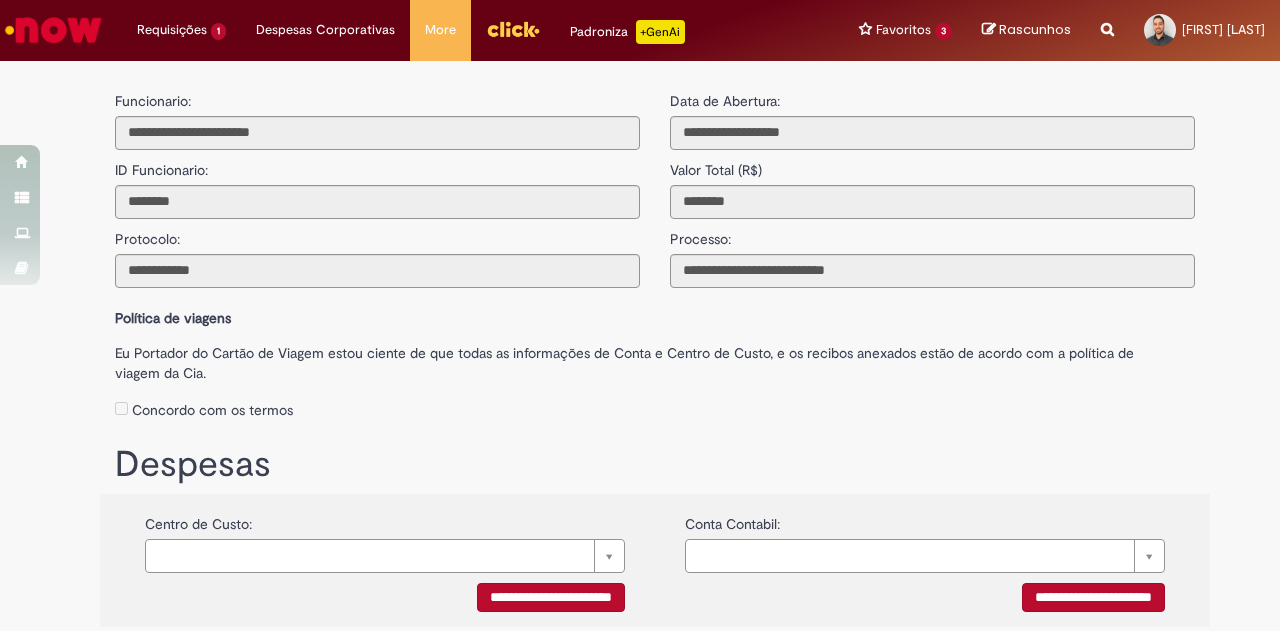type on "**********" 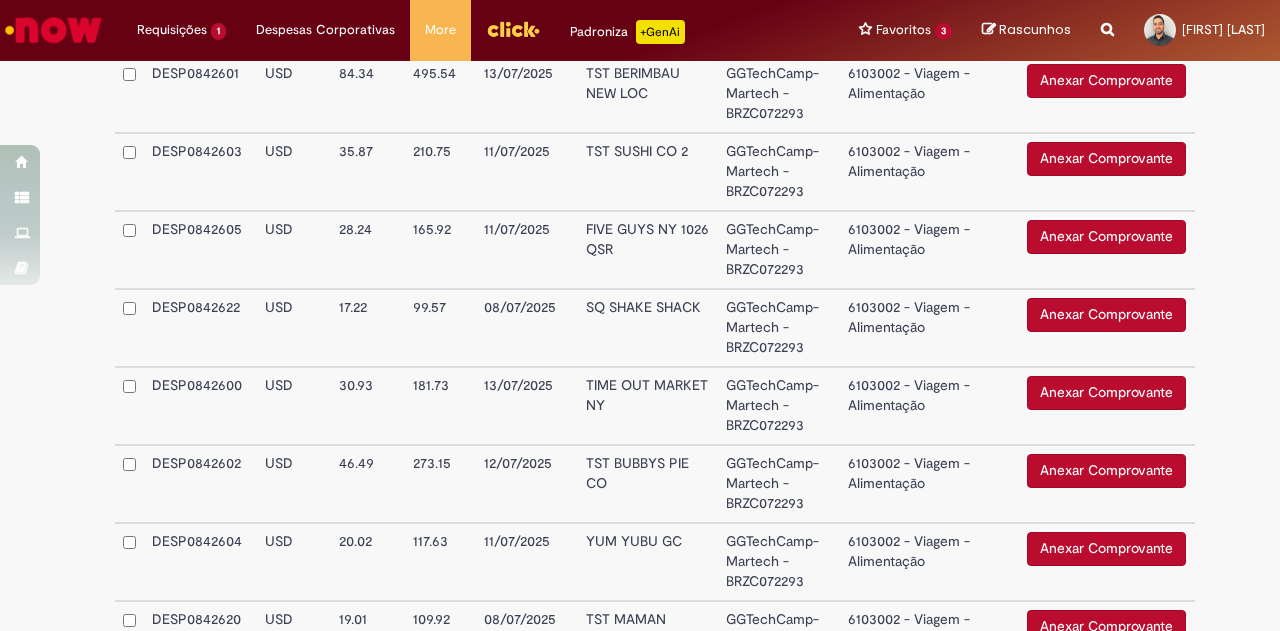 scroll, scrollTop: 57, scrollLeft: 0, axis: vertical 